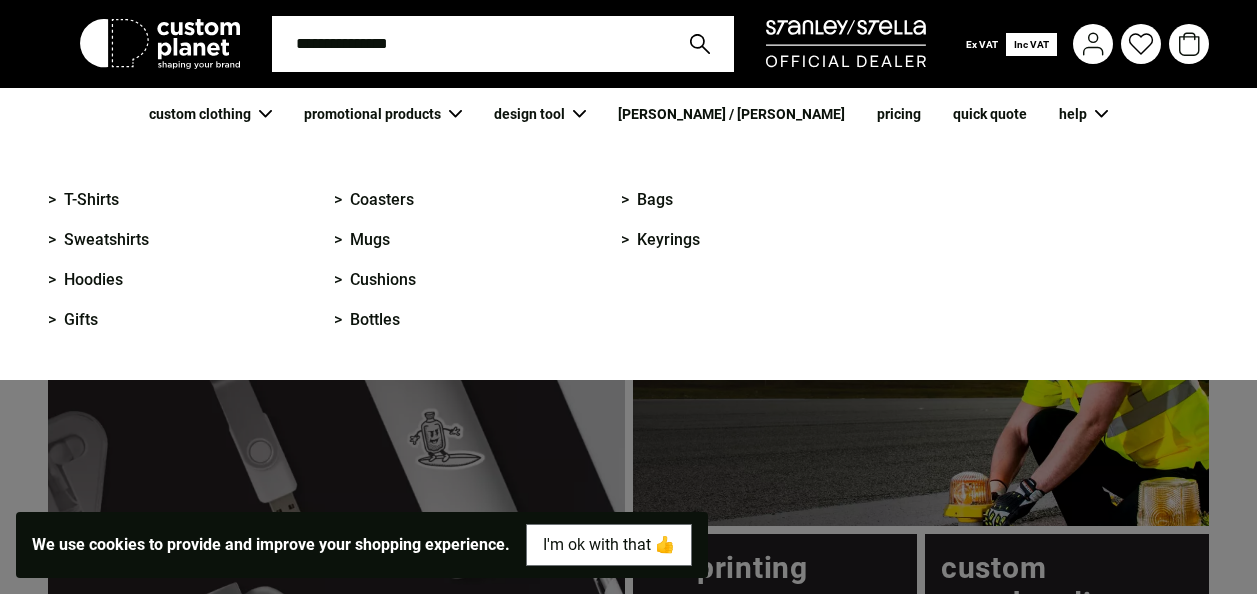 scroll, scrollTop: 0, scrollLeft: 0, axis: both 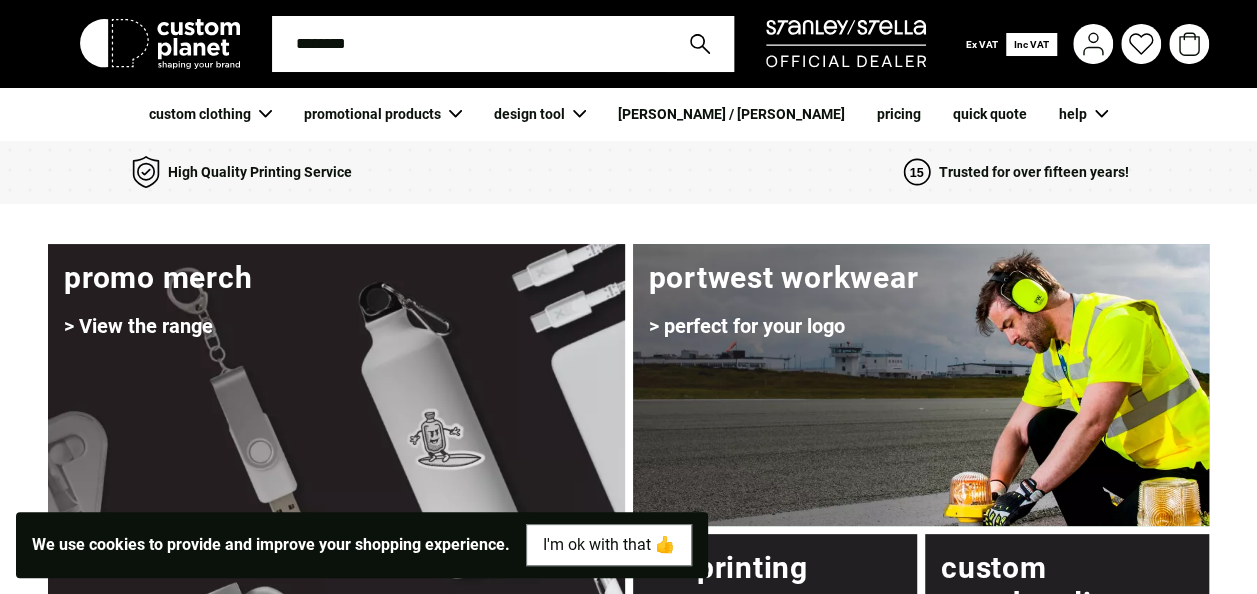 click at bounding box center [469, 44] 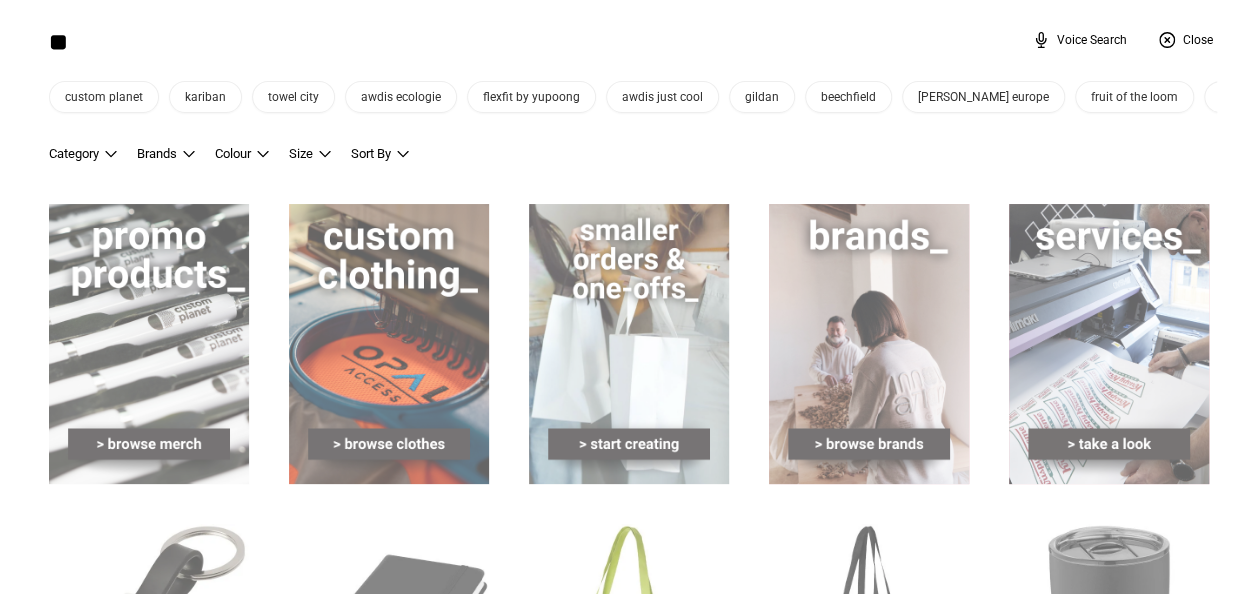 scroll, scrollTop: 0, scrollLeft: 0, axis: both 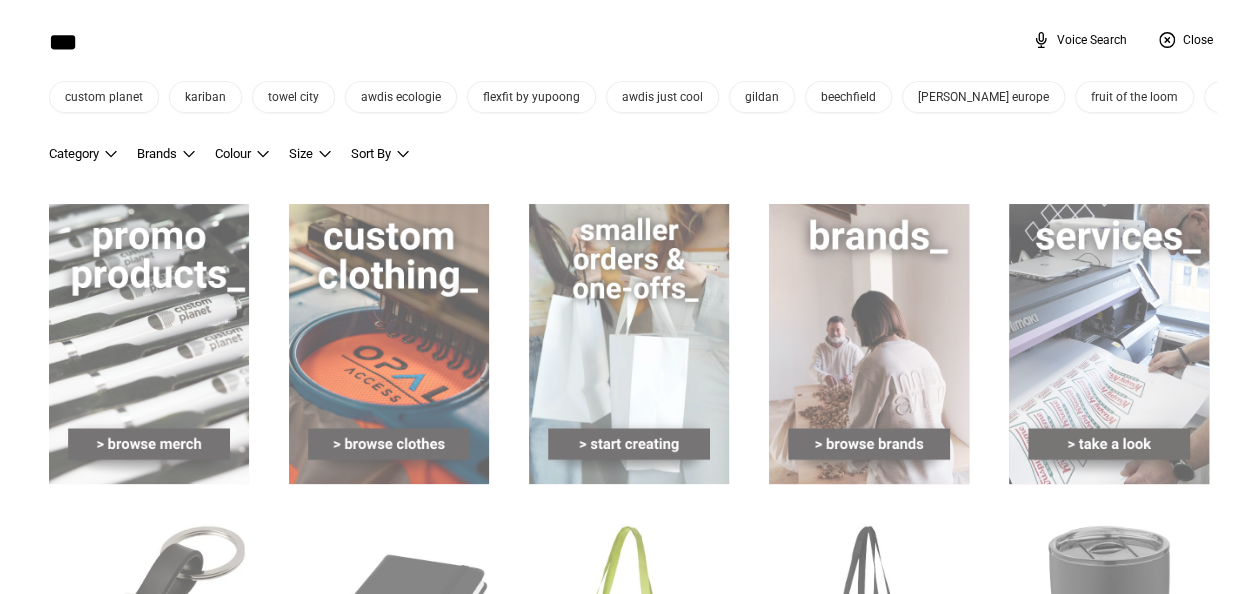 type on "****" 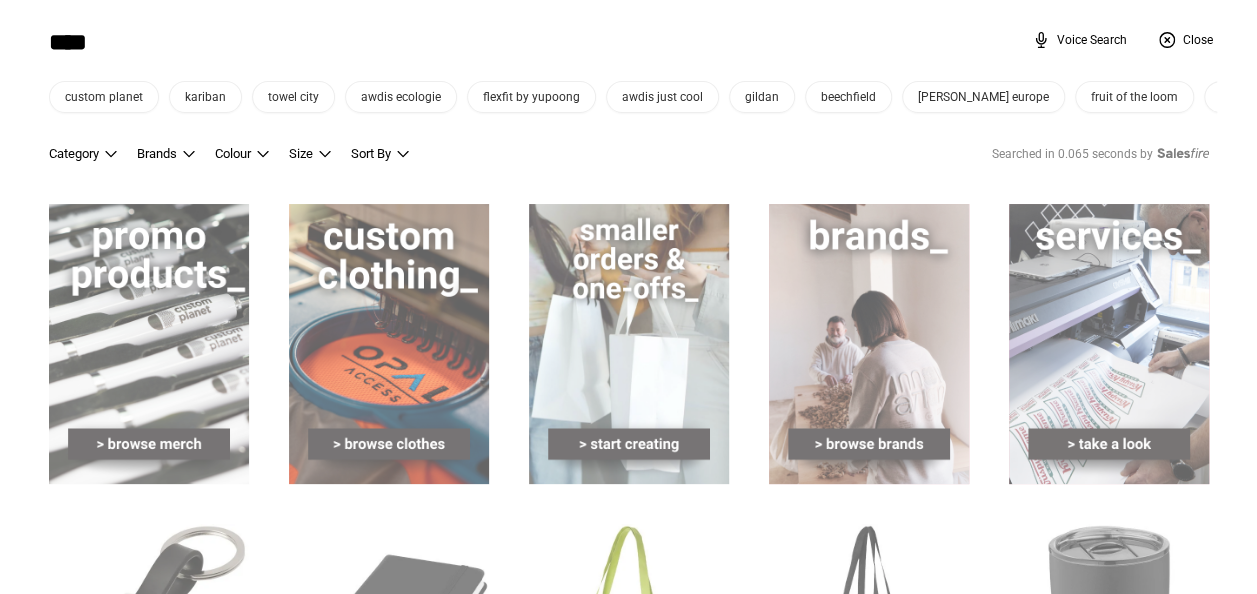 type on "****" 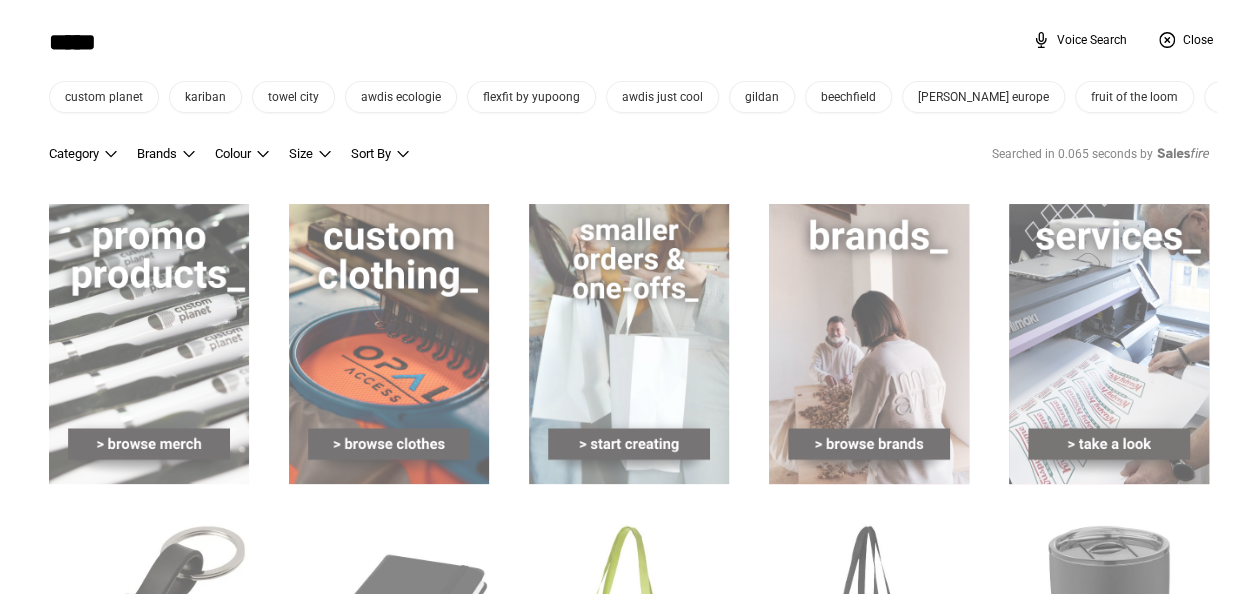type on "*****" 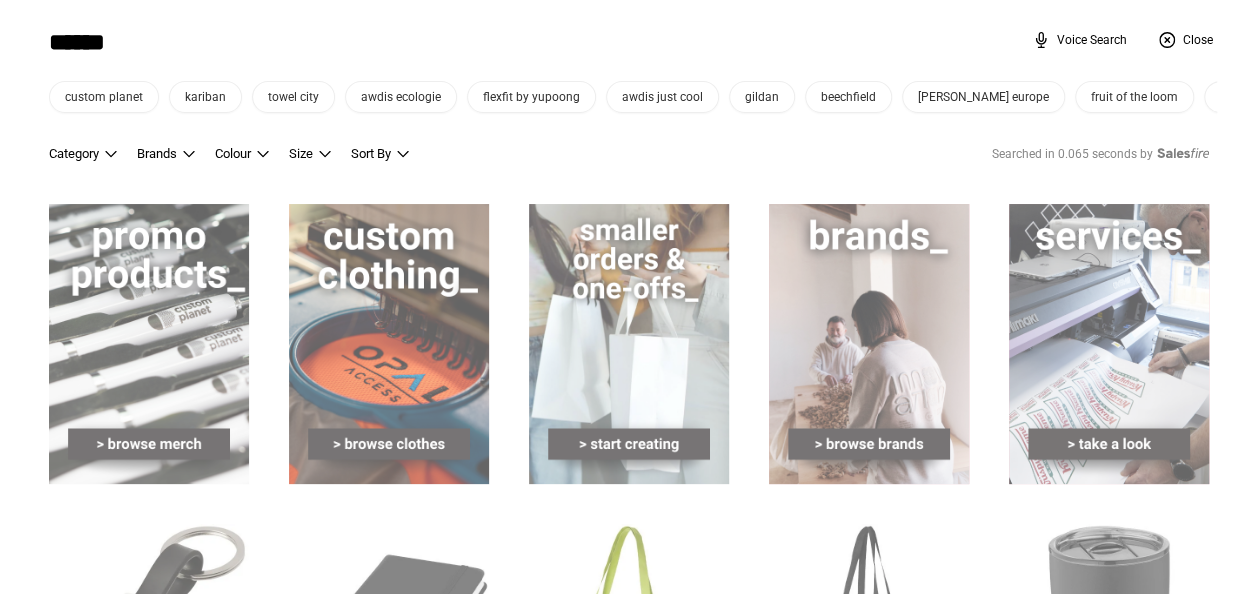 type on "*****" 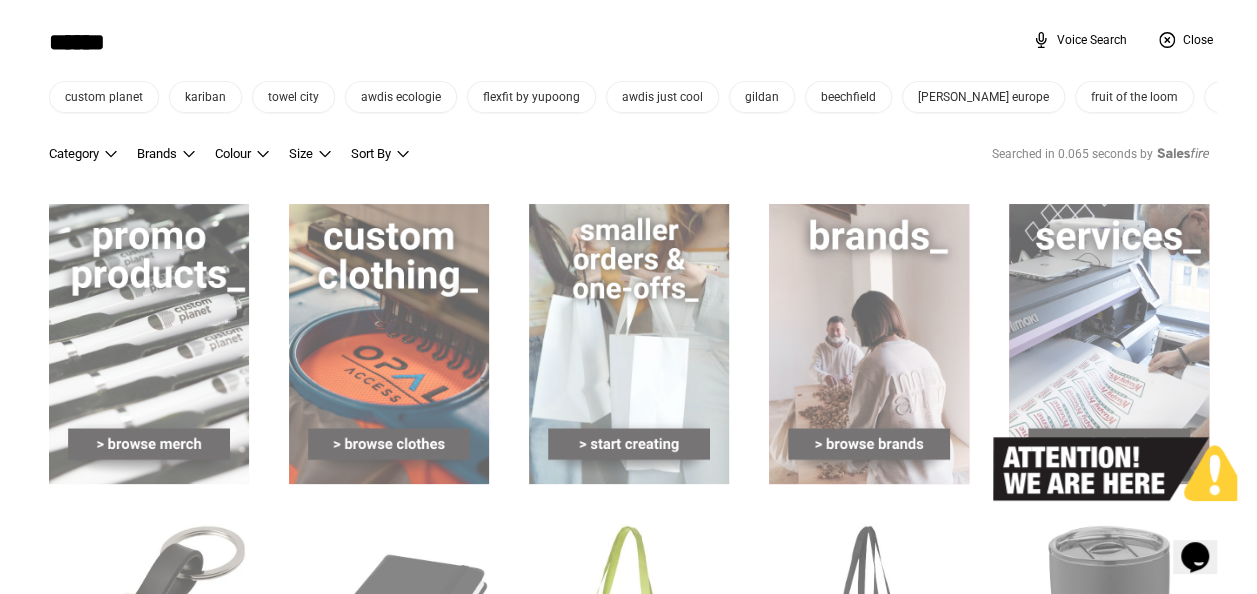 scroll, scrollTop: 0, scrollLeft: 0, axis: both 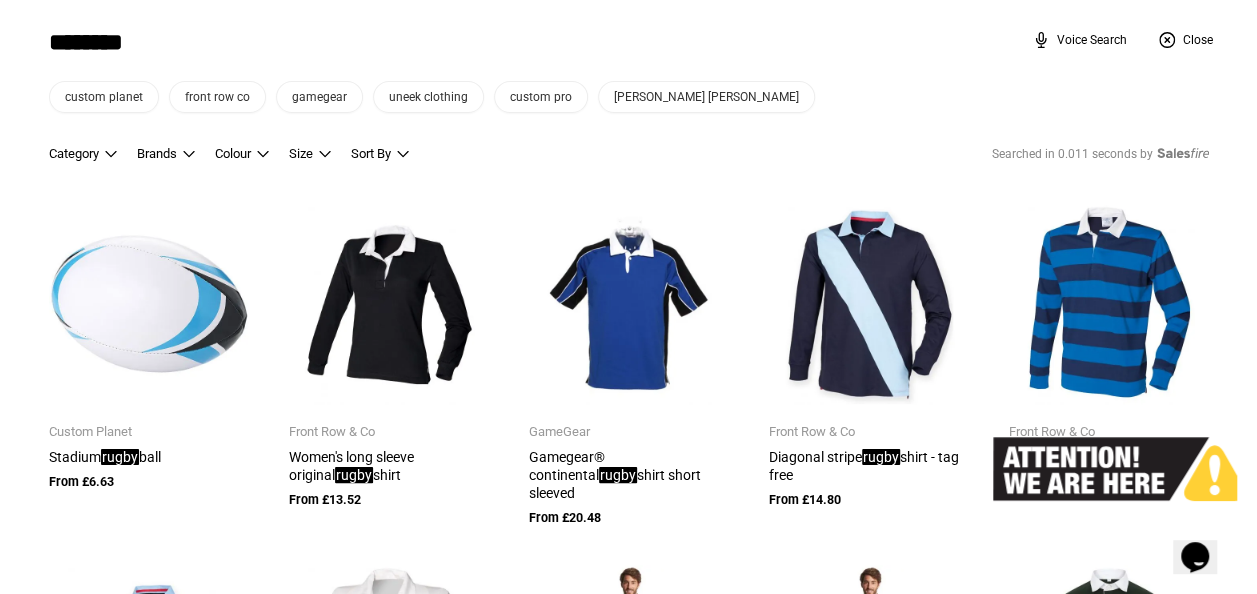 type on "*********" 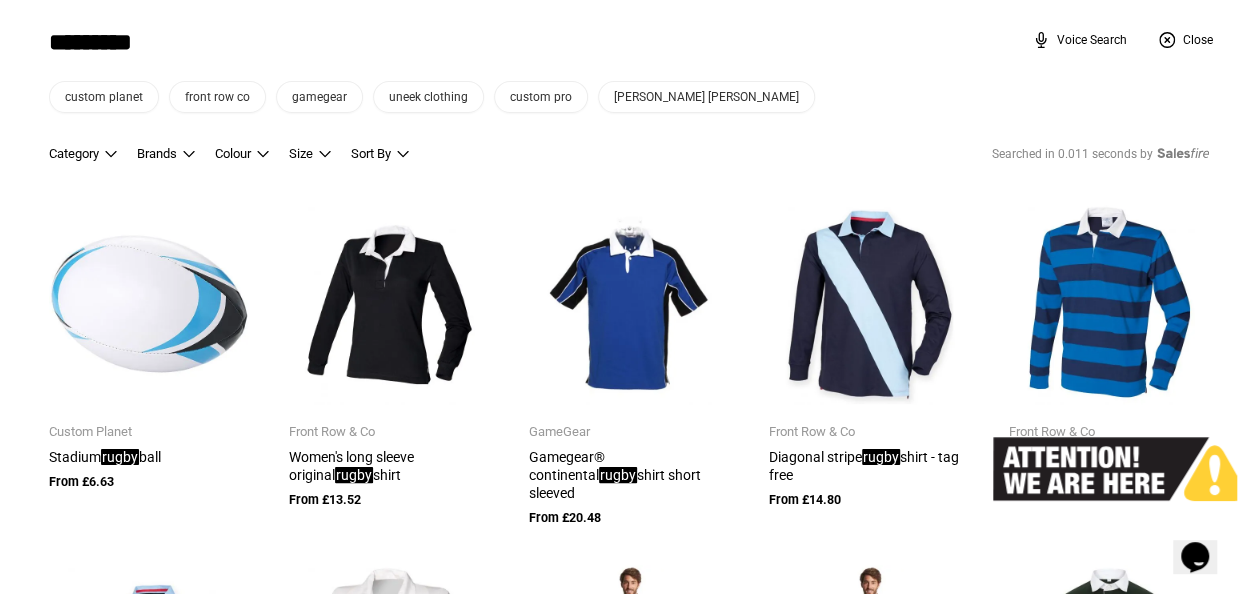 type on "*********" 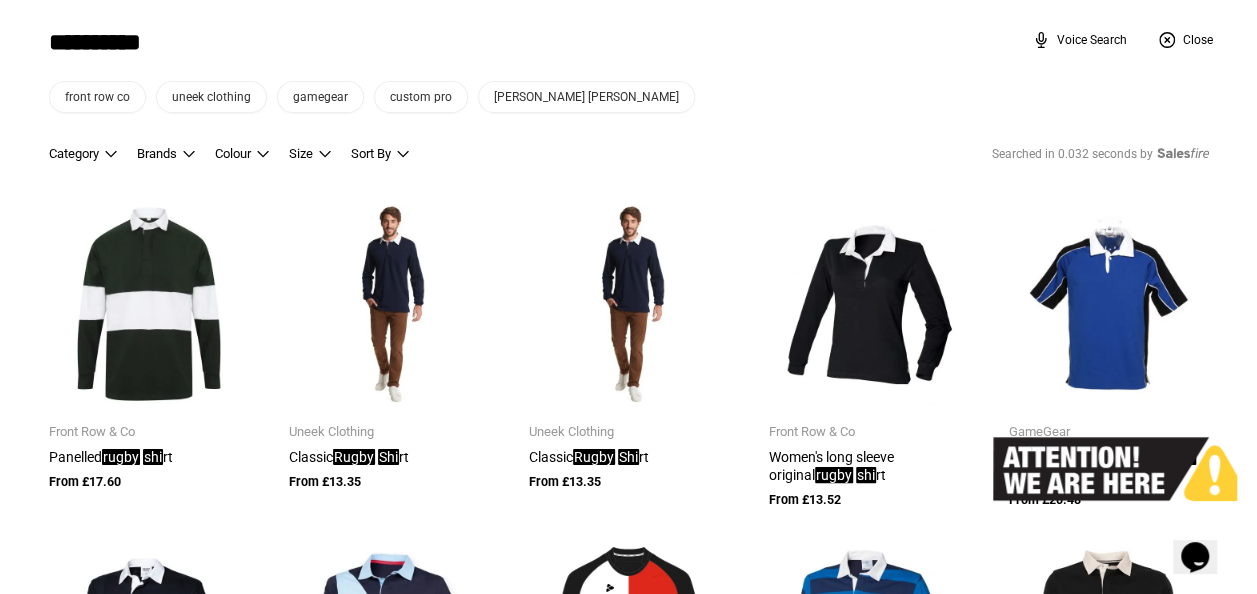 type on "**********" 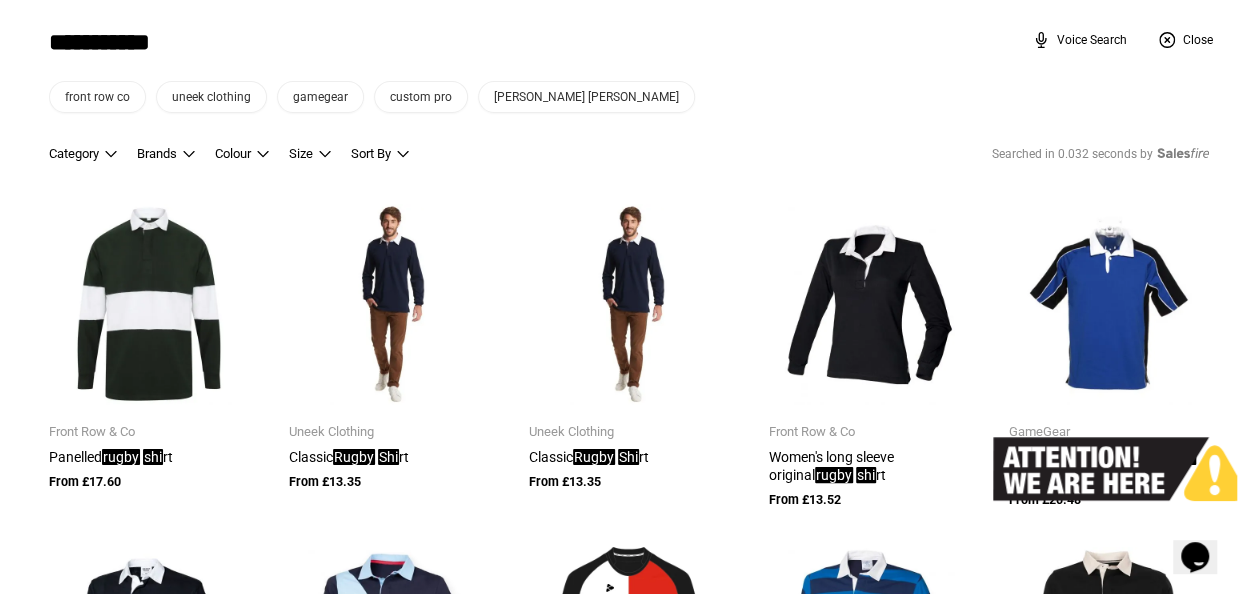 type on "**********" 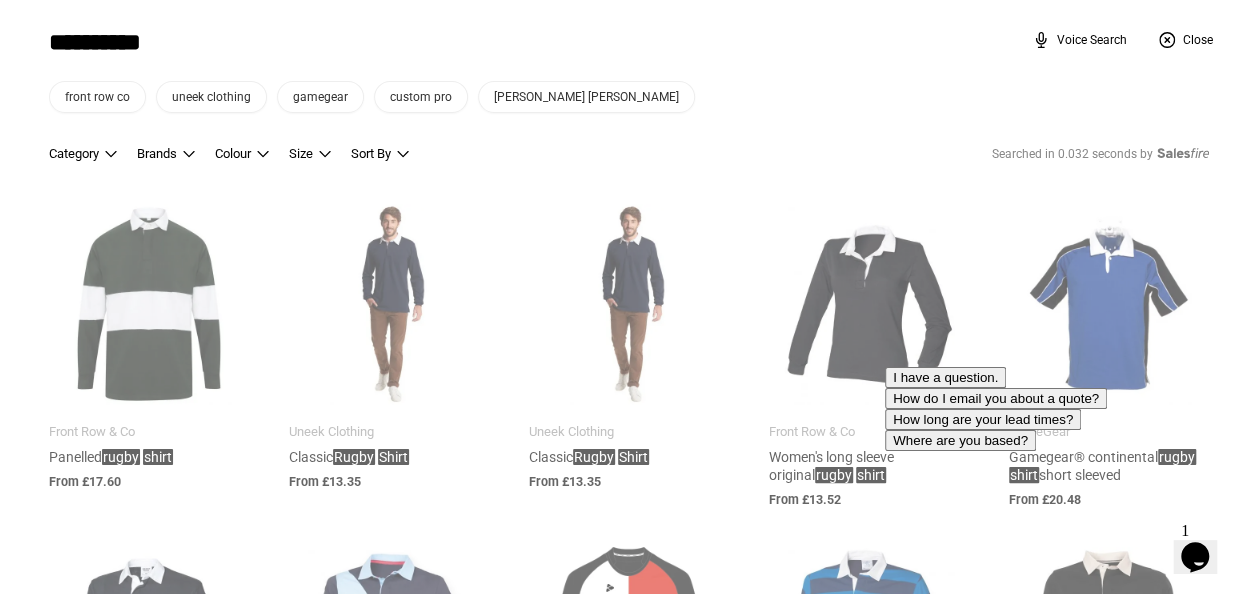 type on "*********" 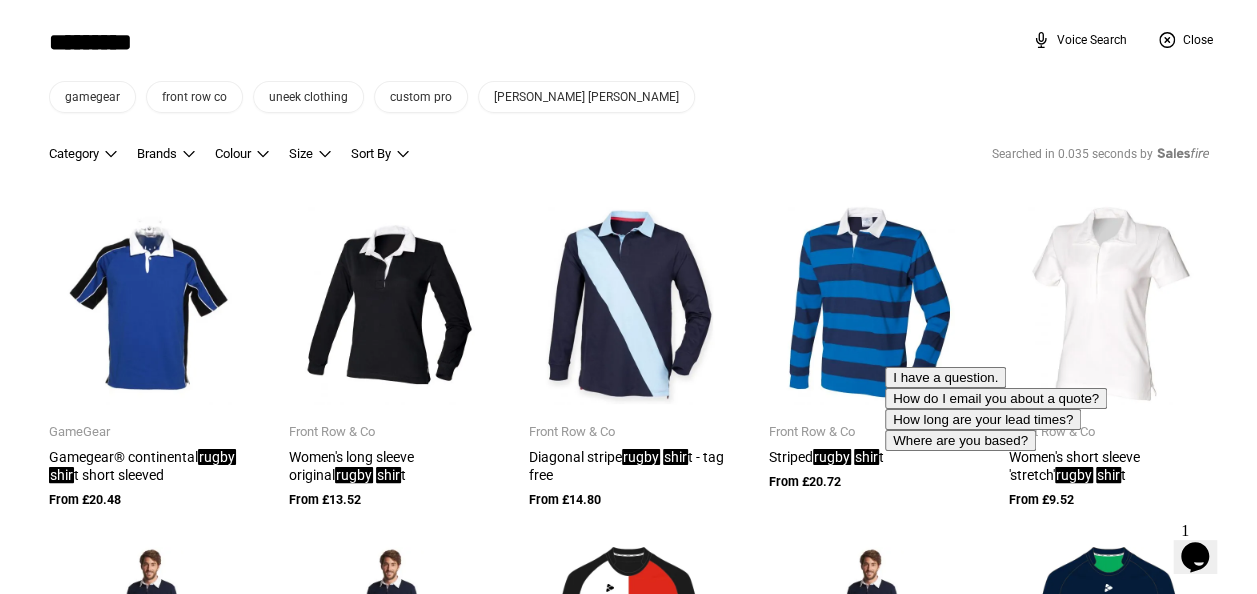 type on "*********" 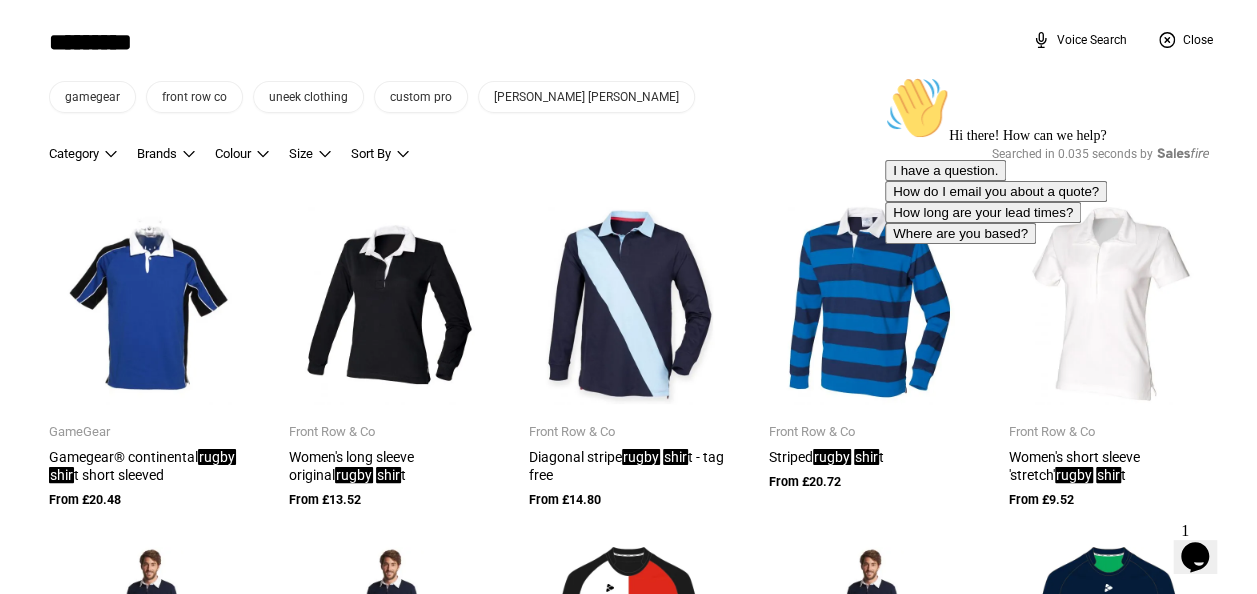 type on "********" 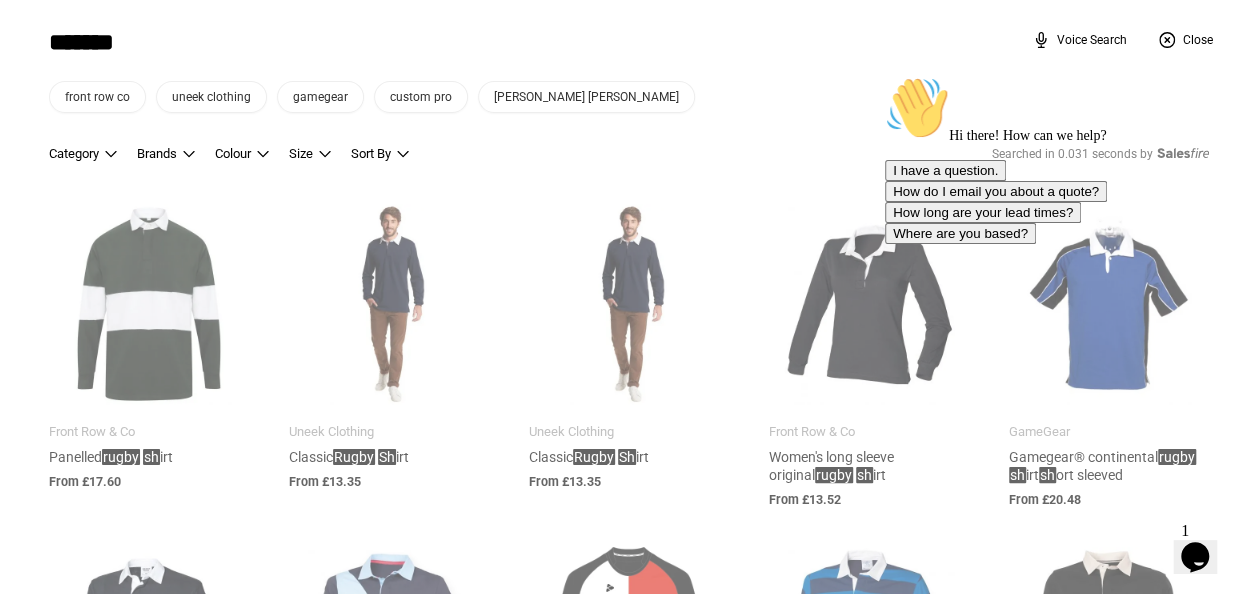 type on "*******" 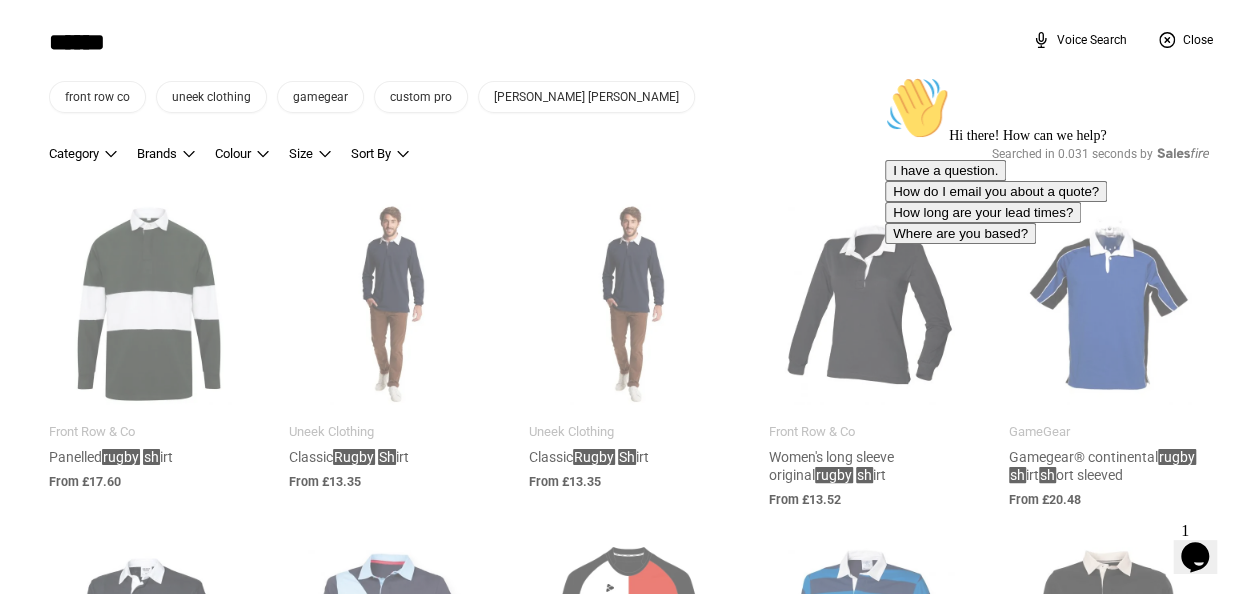 type on "*******" 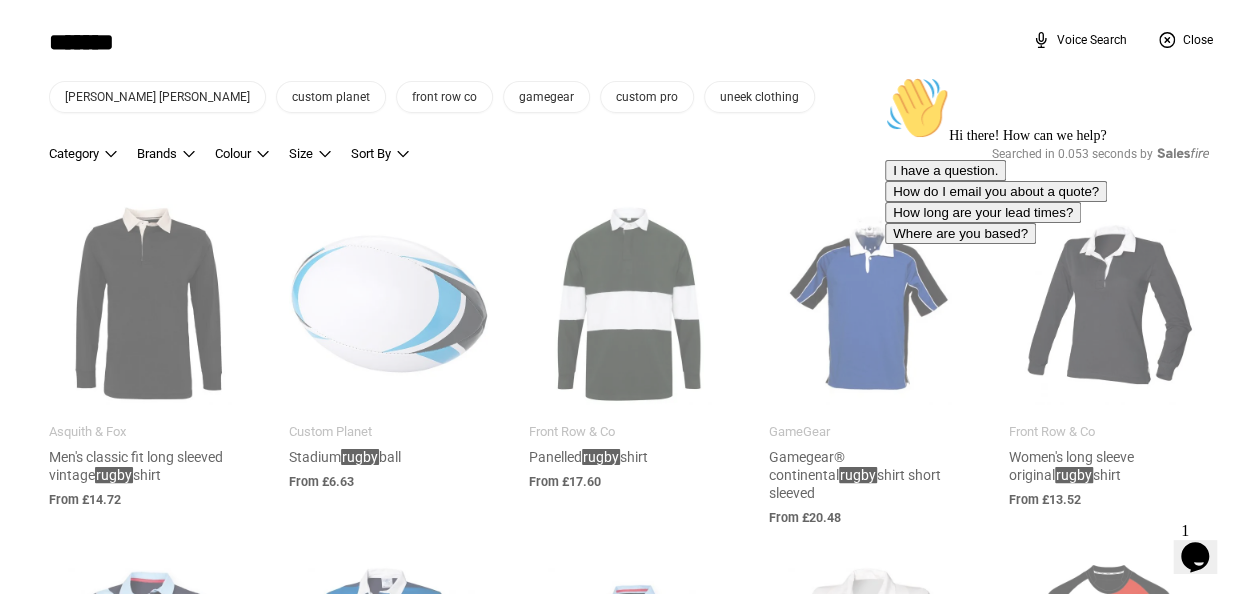 type on "*******" 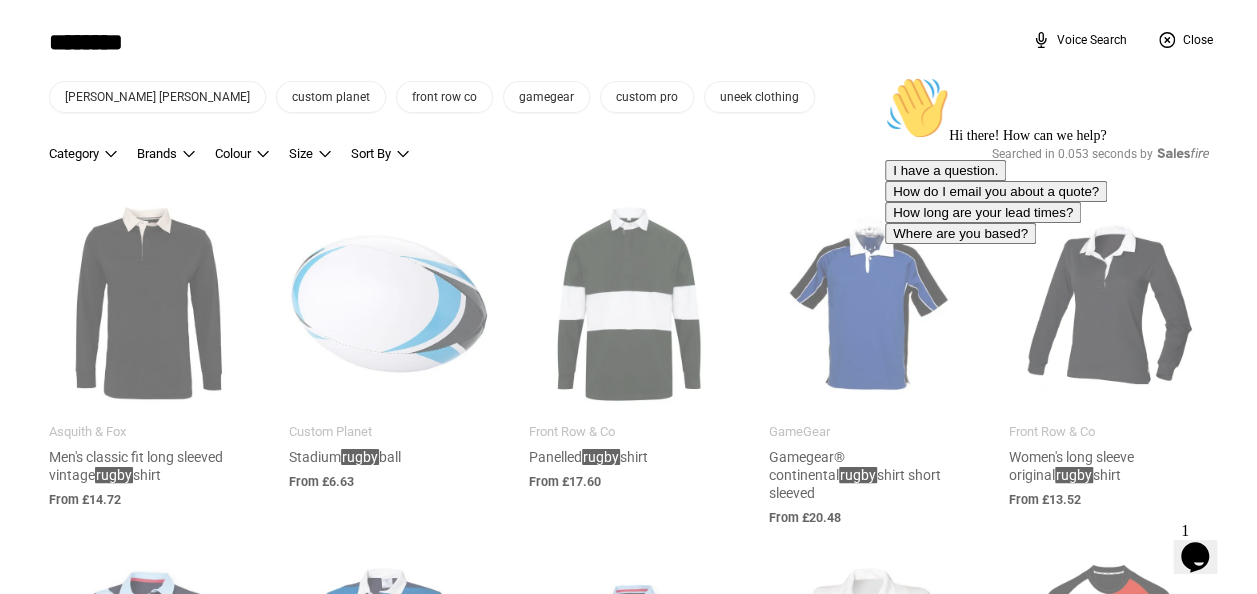 type on "*********" 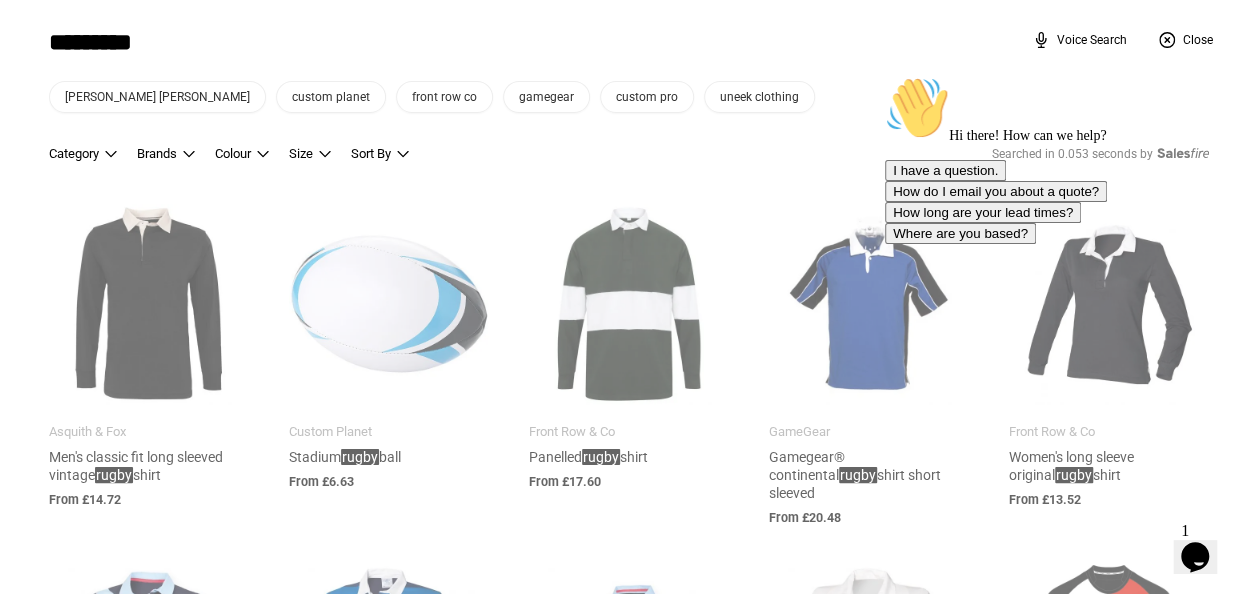 type on "*********" 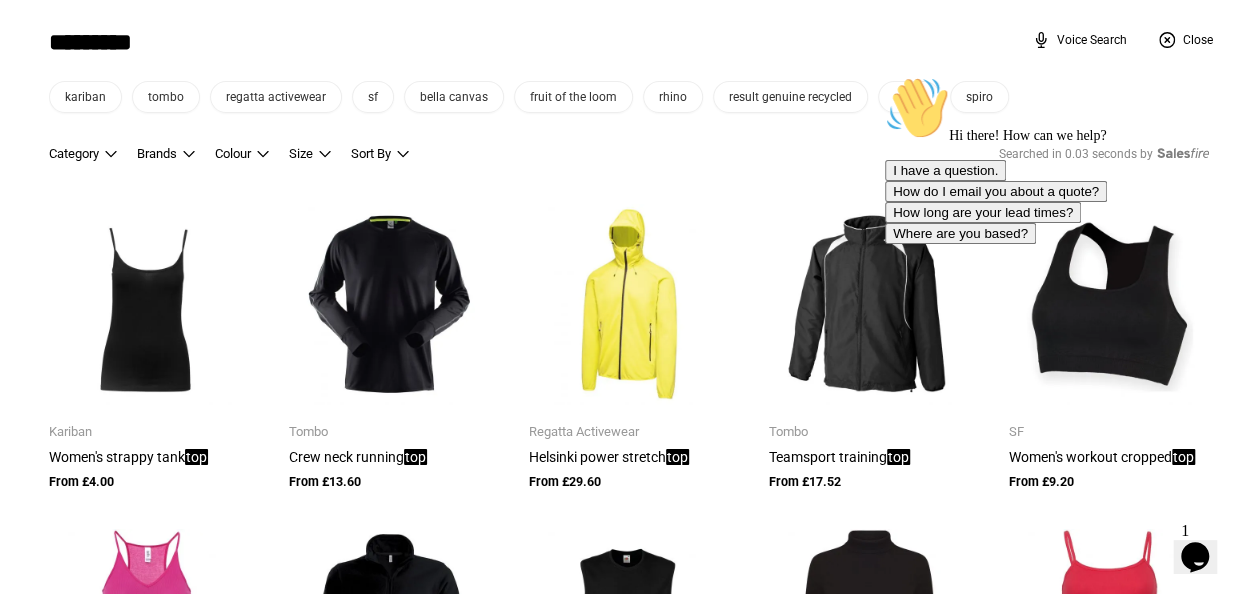 type on "********" 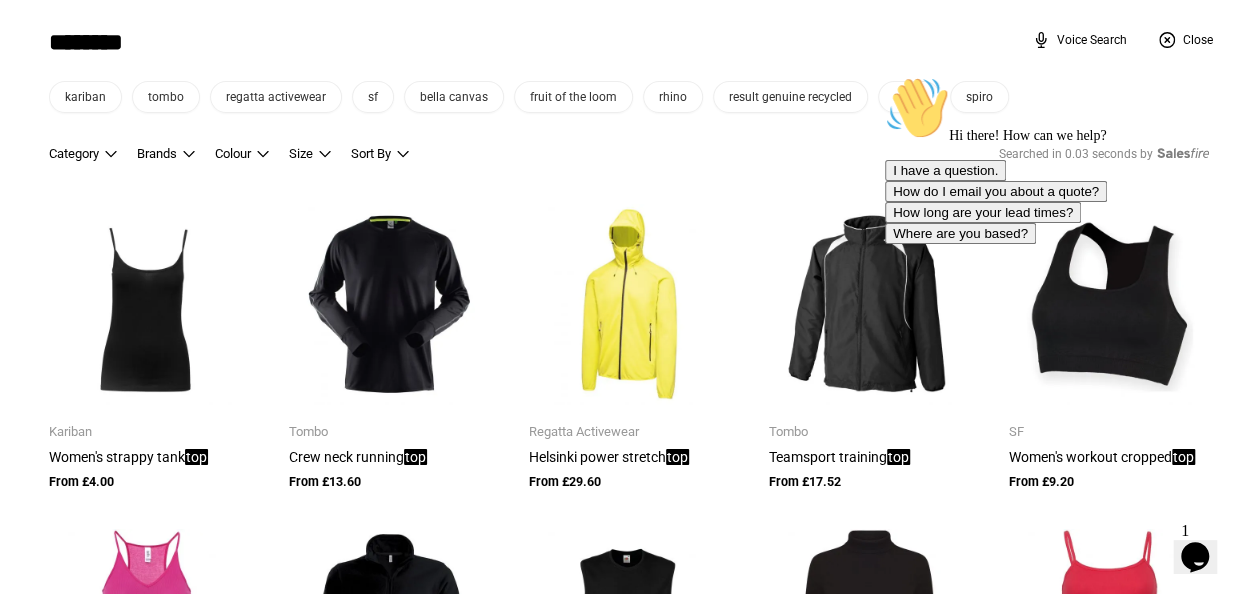 type on "********" 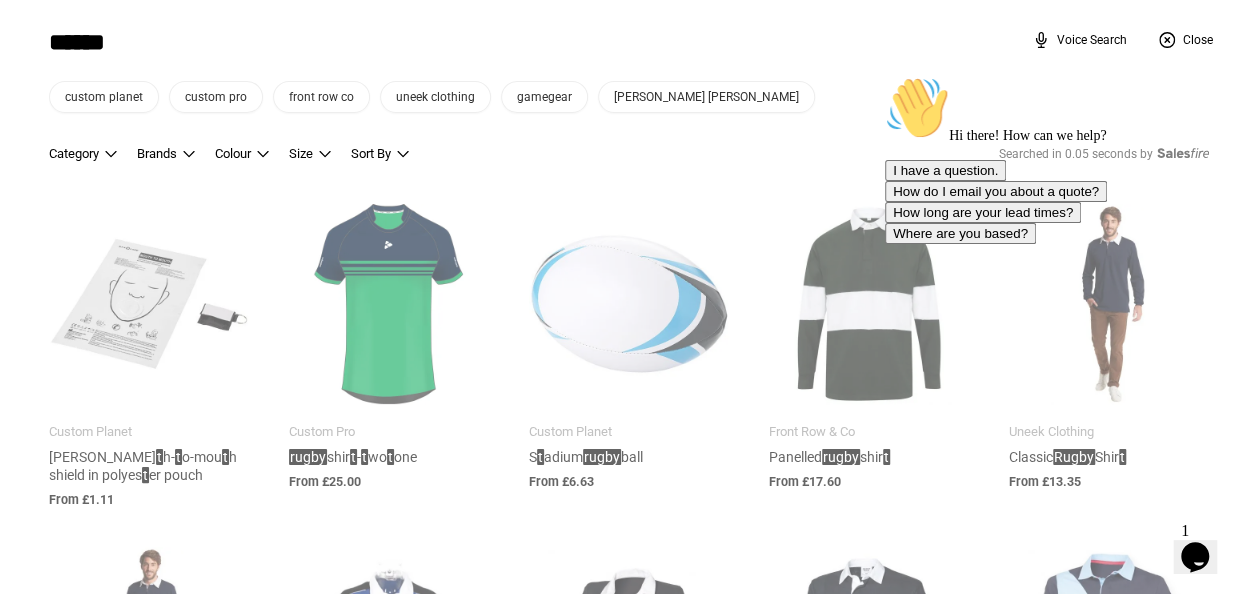 type on "*****" 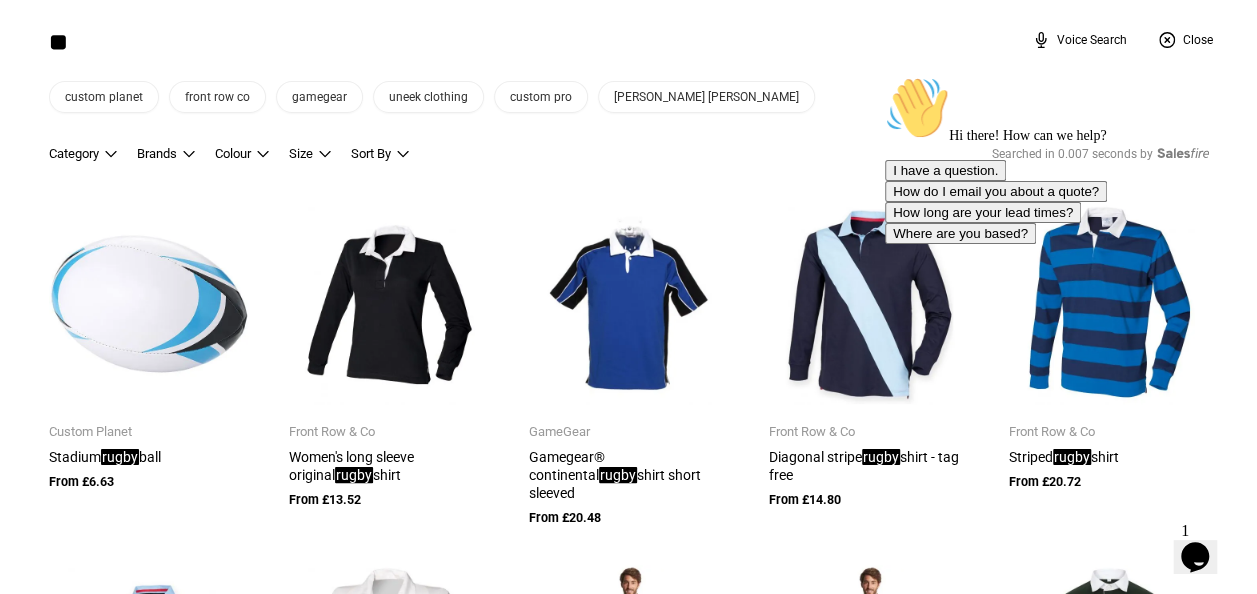 type on "*" 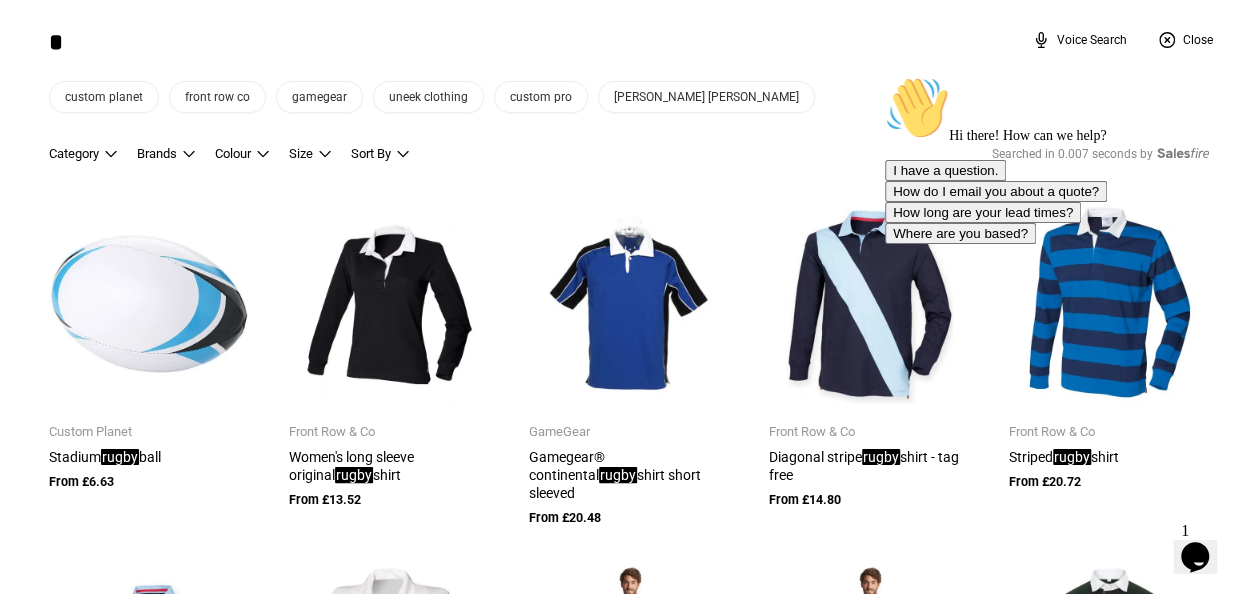 type 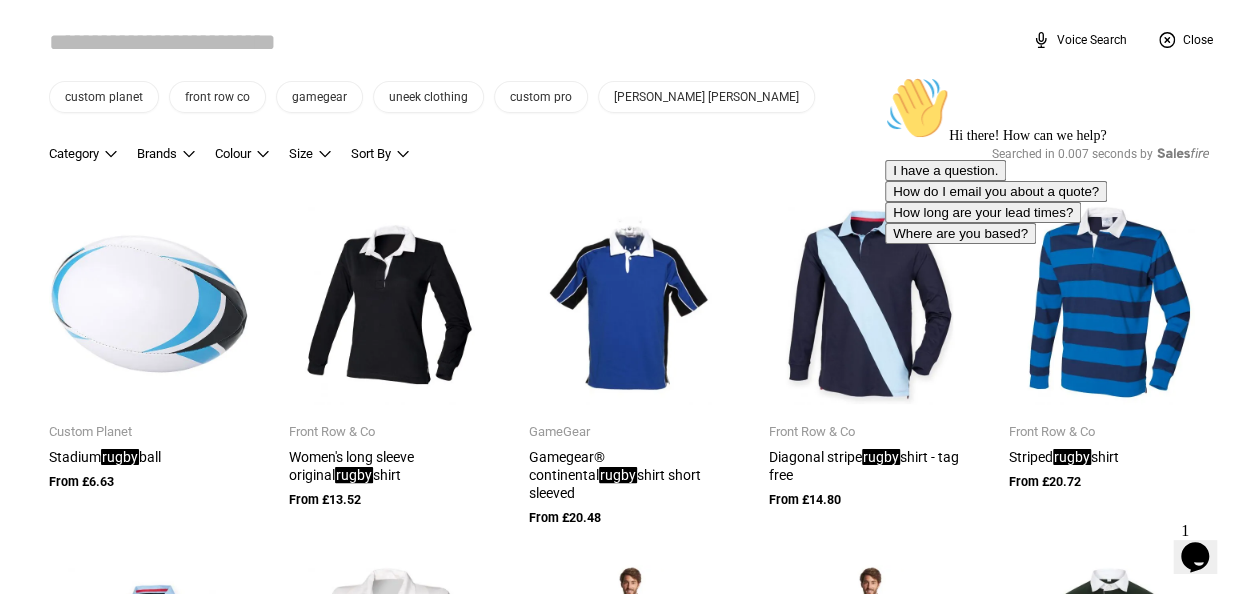 type 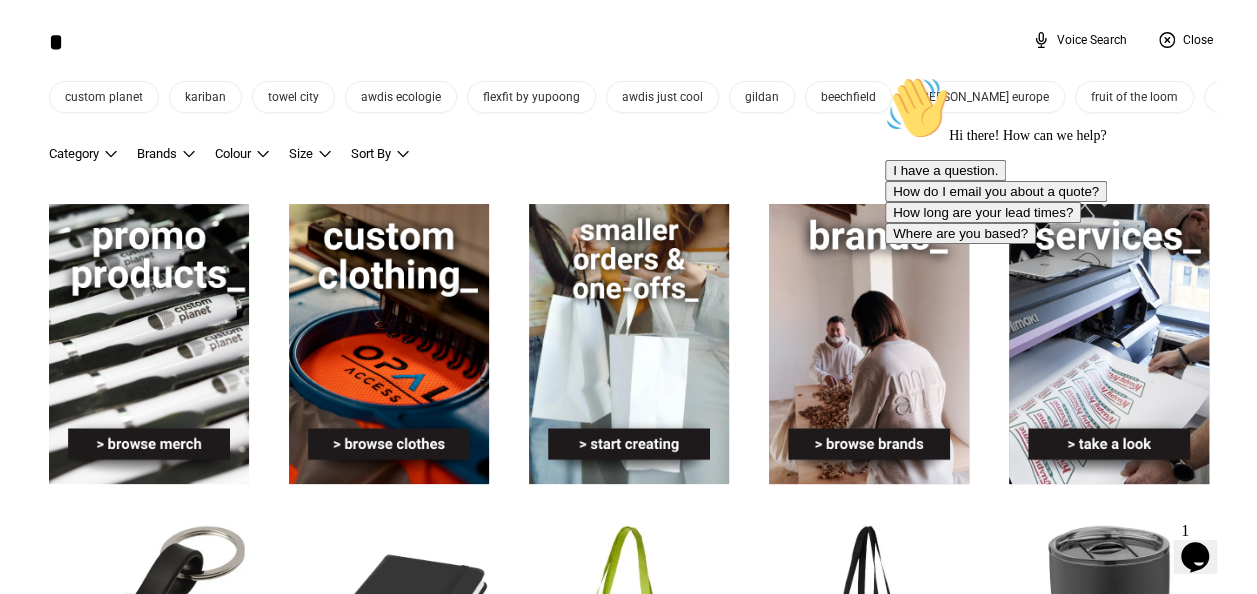 type on "**" 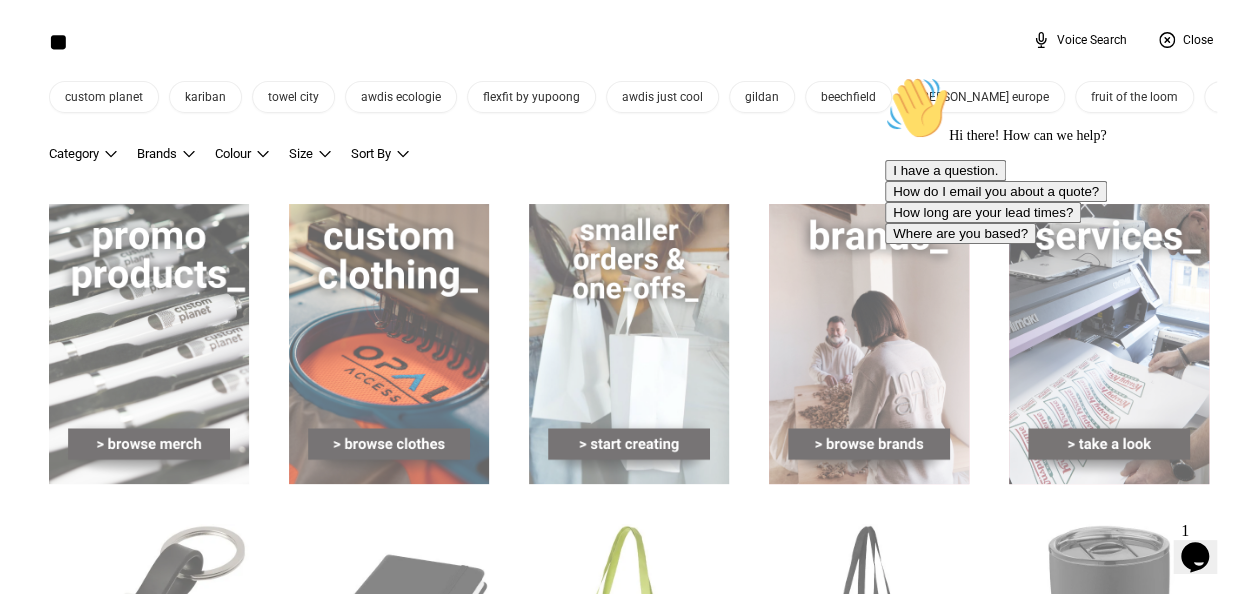 type on "**" 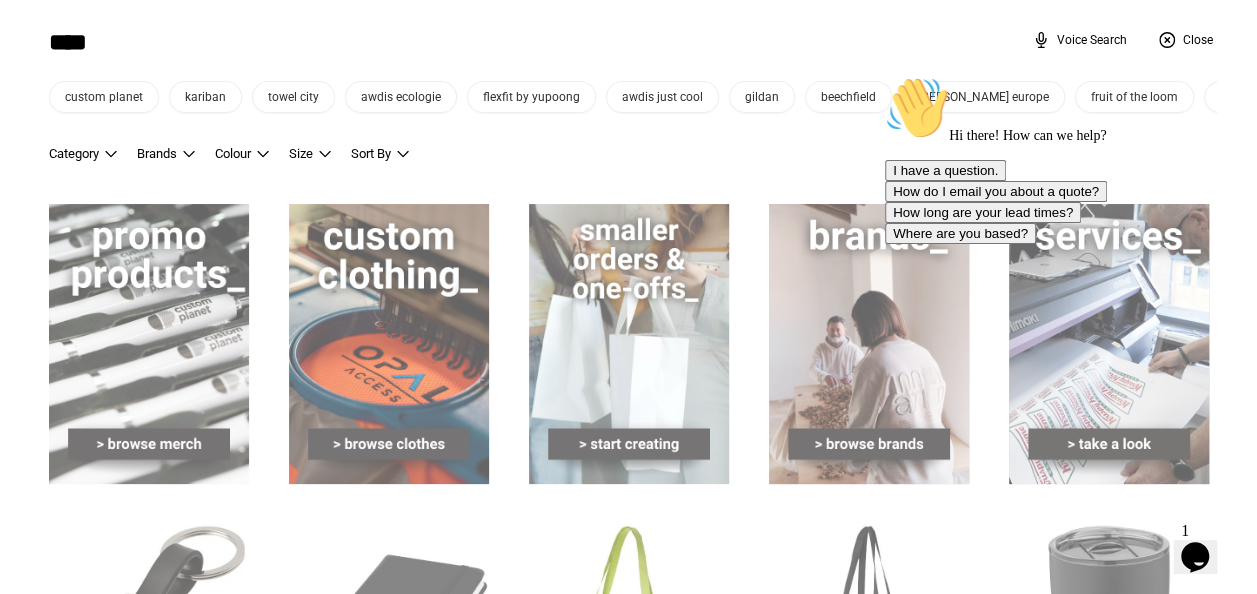 type on "***" 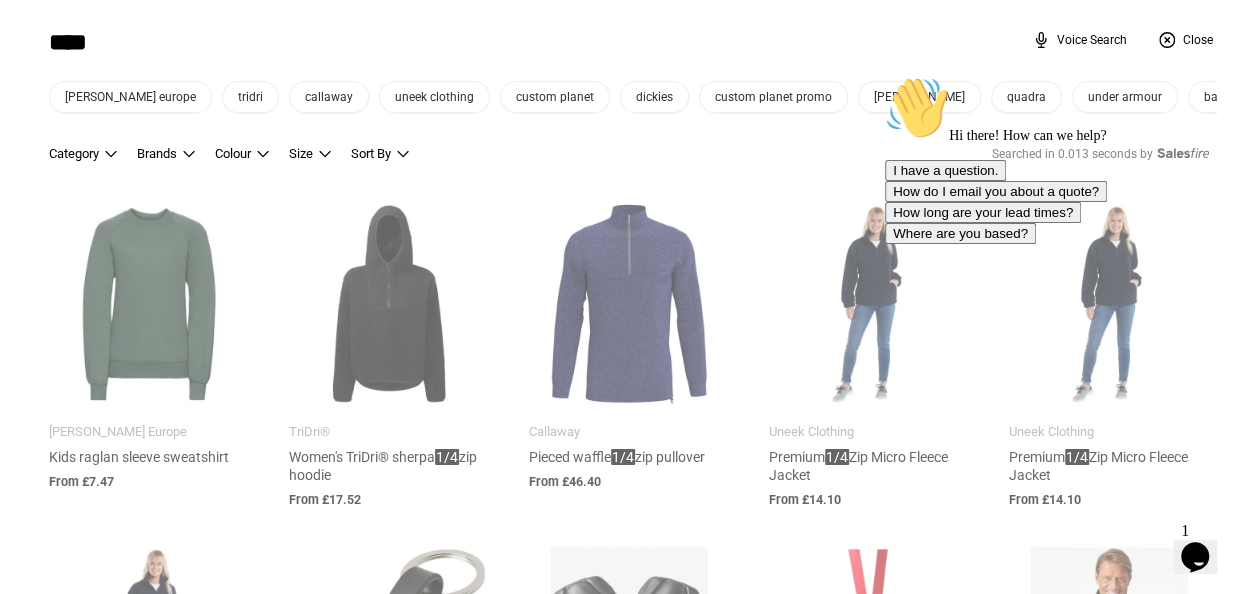 type on "*****" 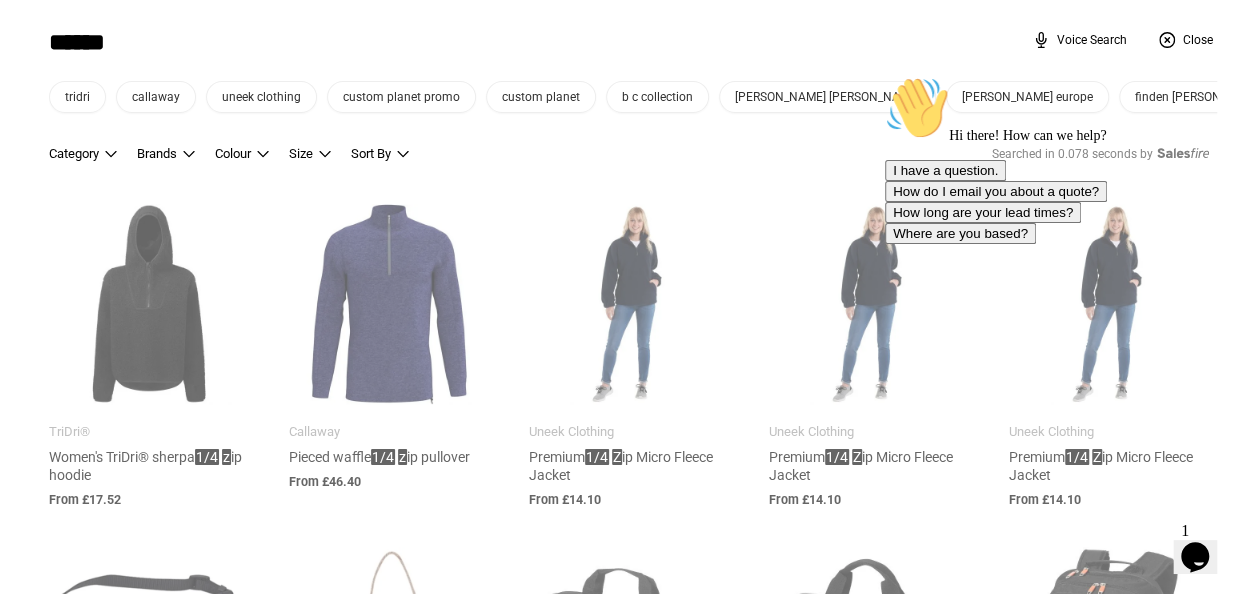type on "*******" 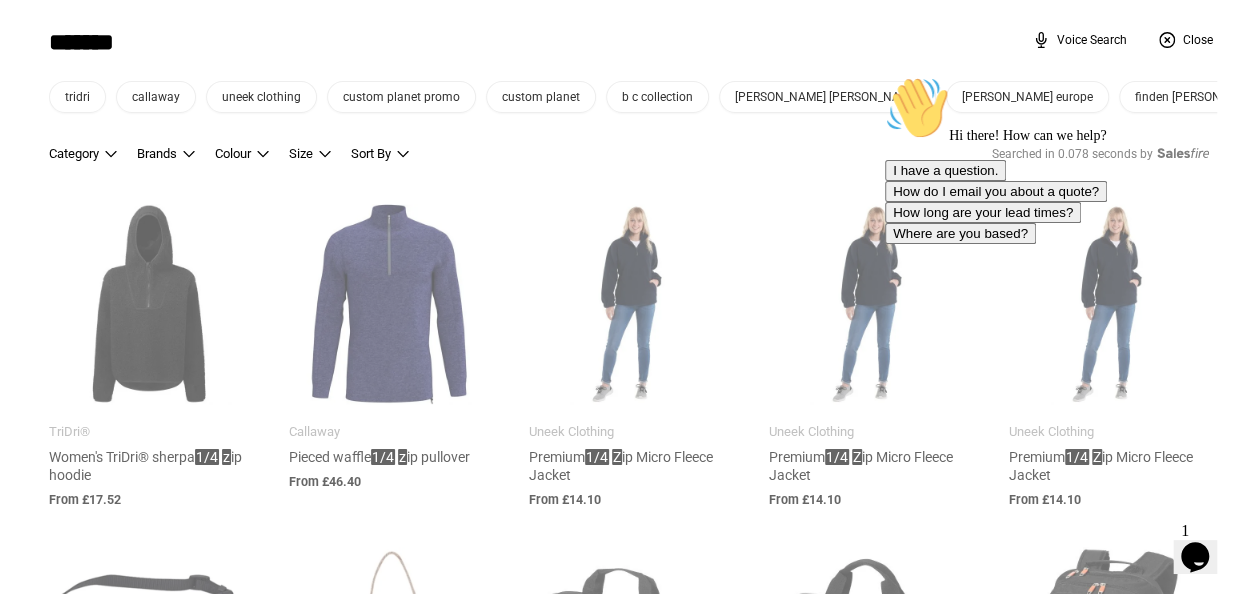 type on "*******" 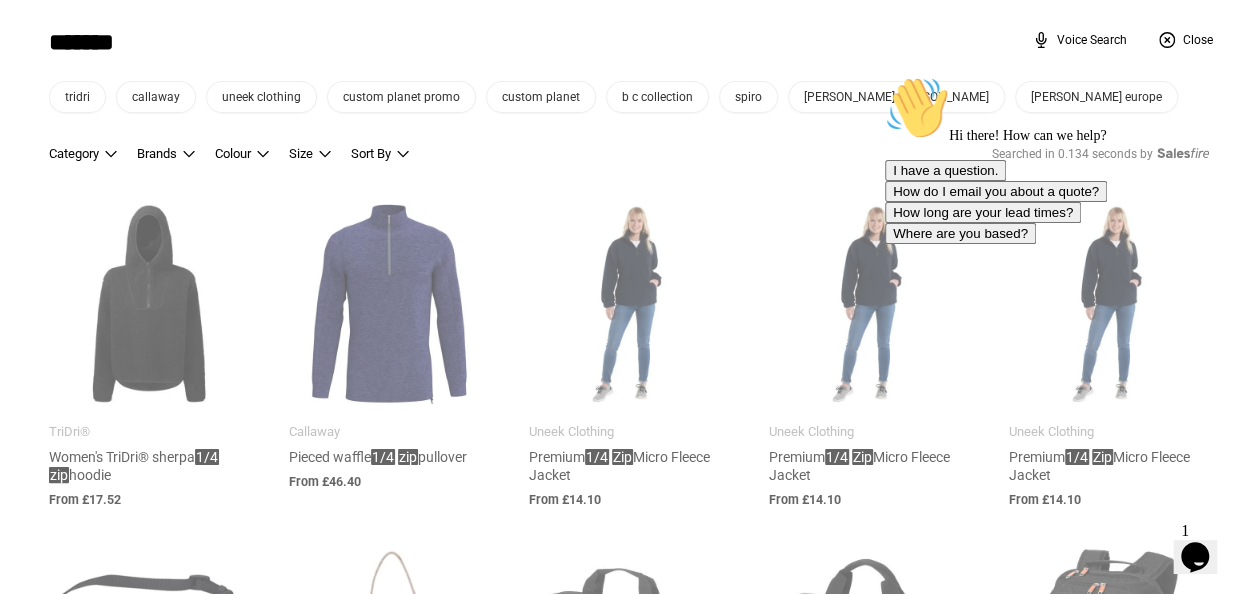 type on "*******" 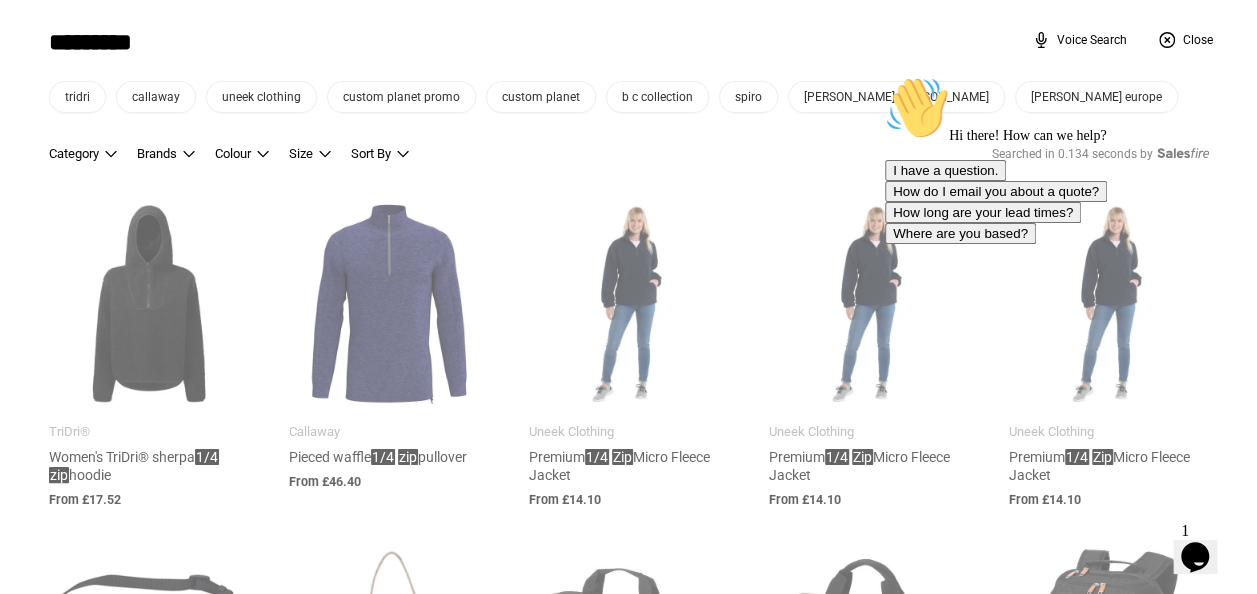 type on "*********" 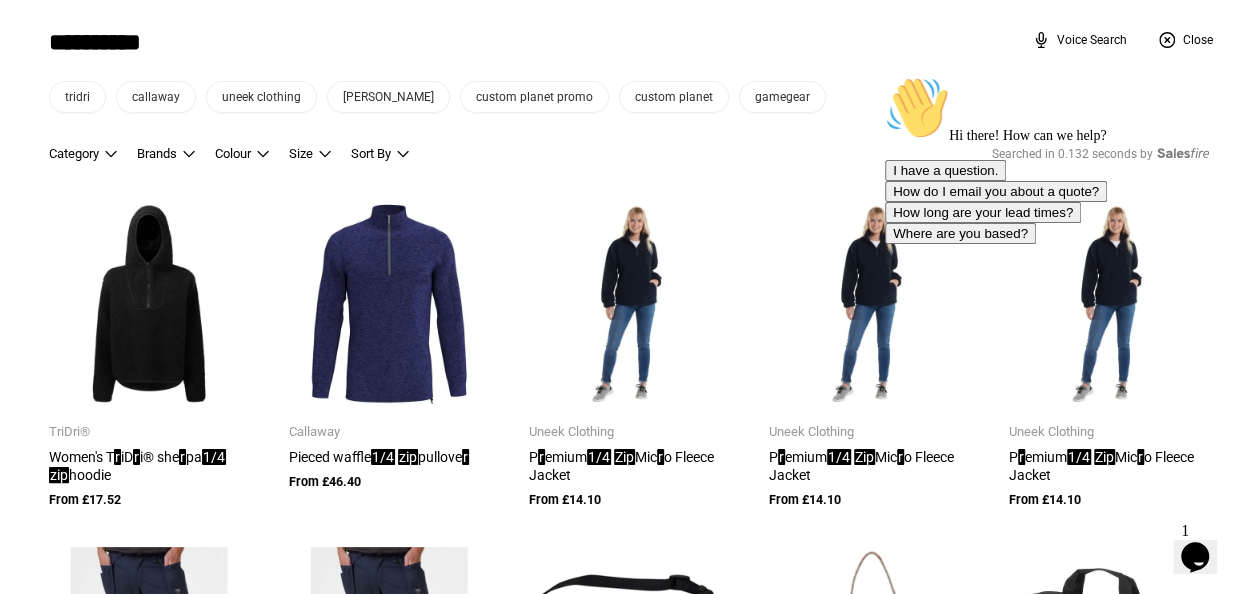 type on "**********" 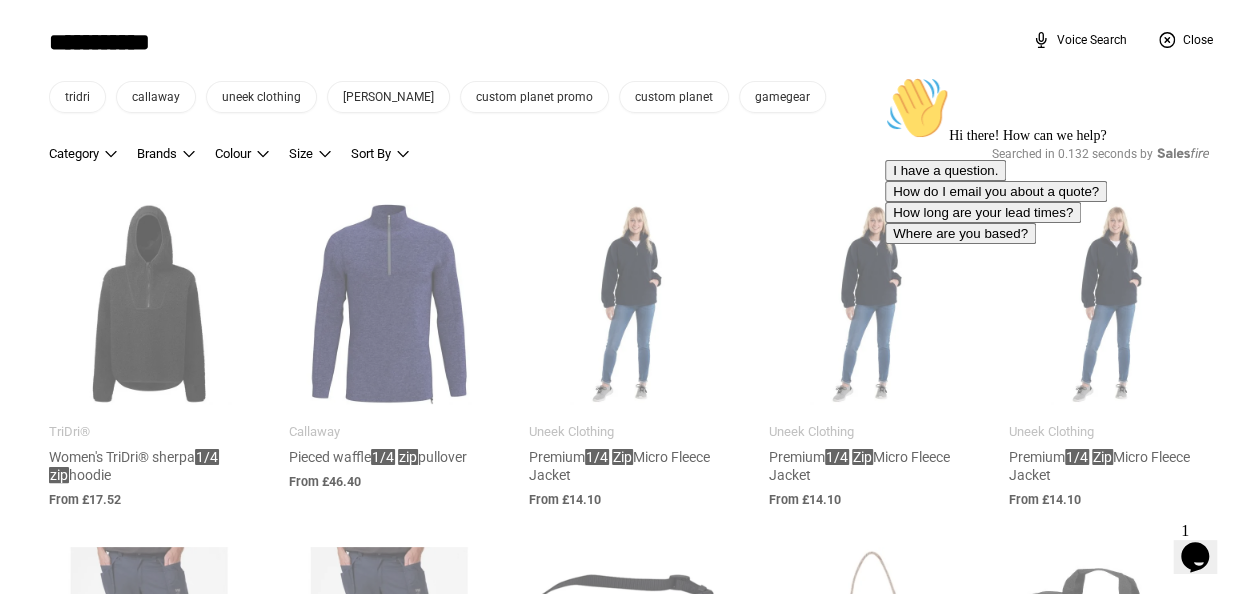 type on "**********" 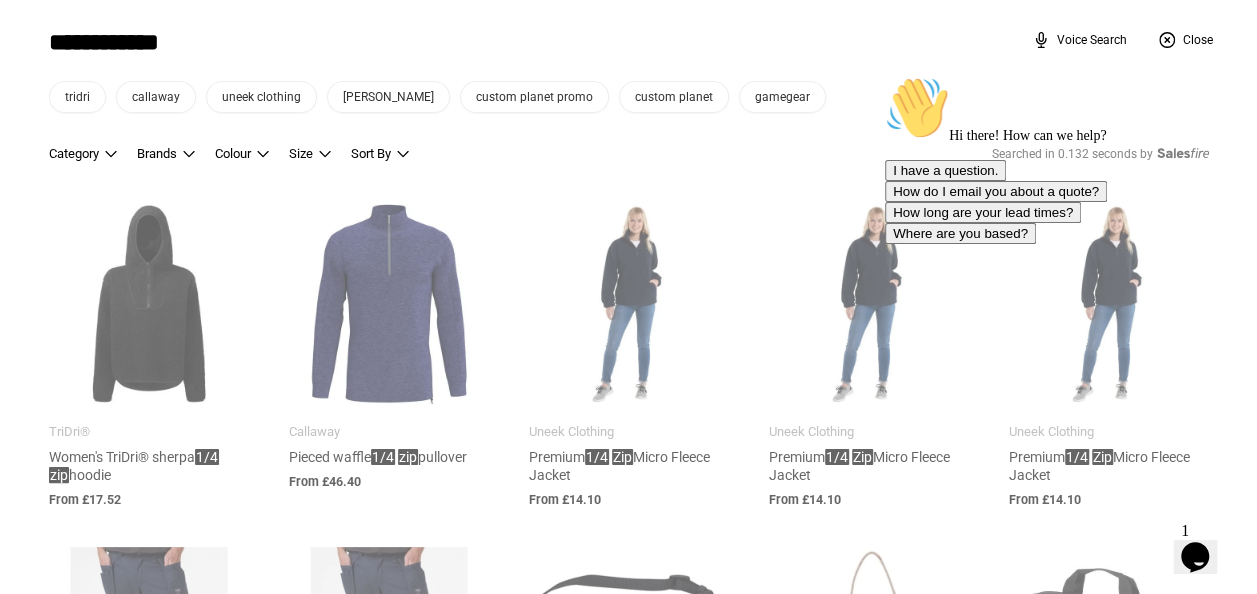 type on "**********" 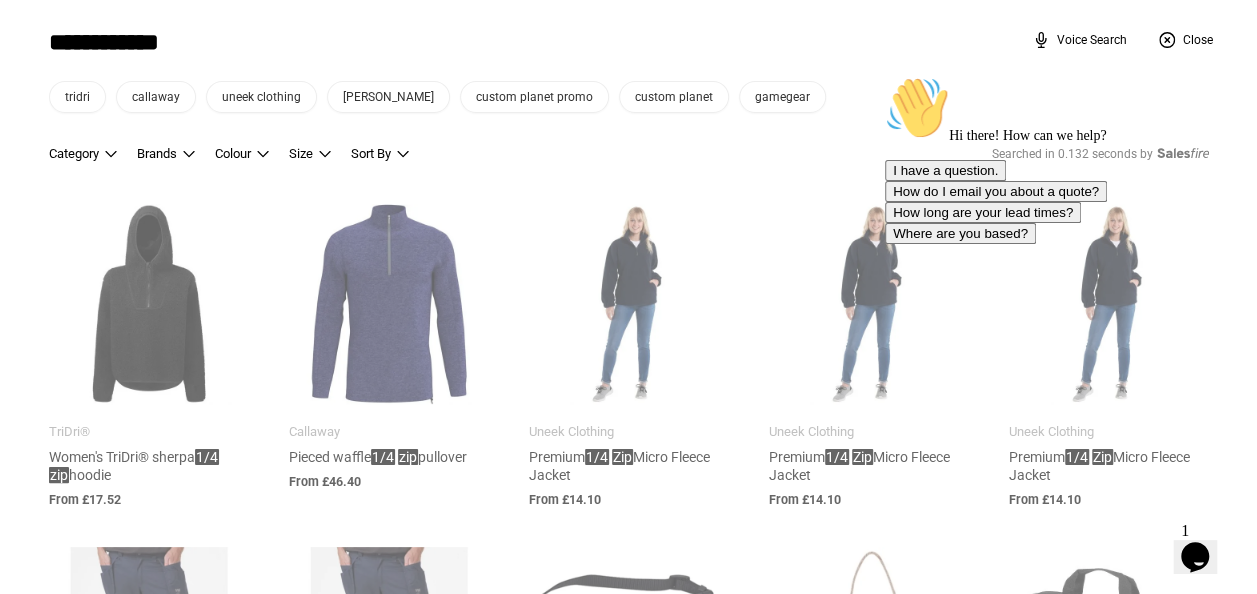type on "**********" 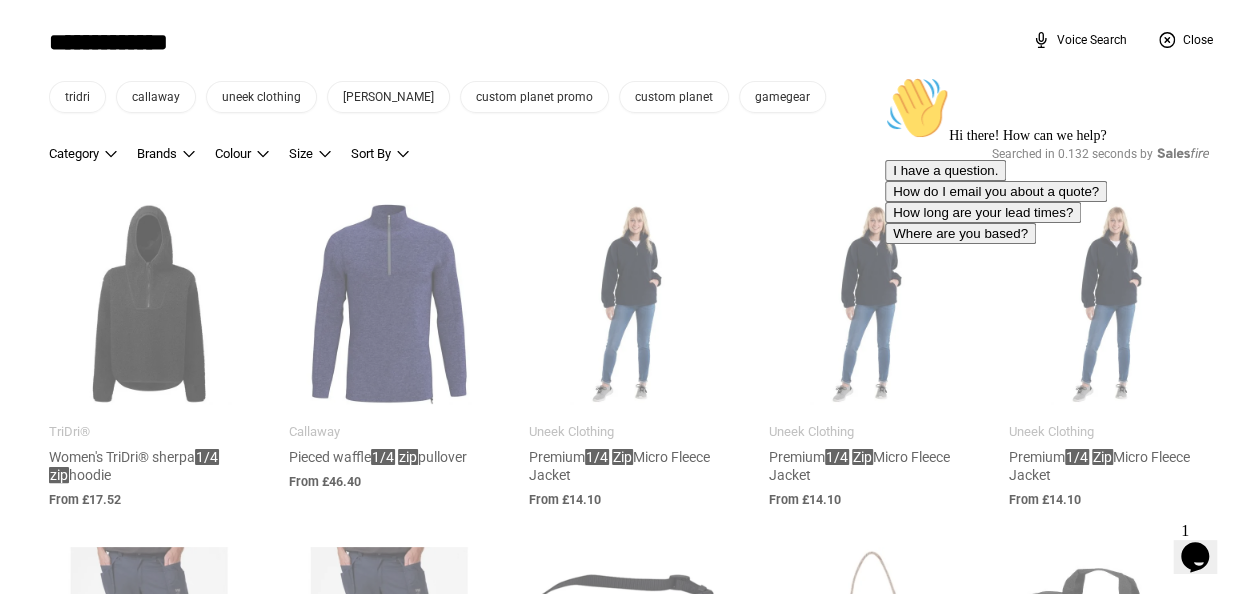 type on "**********" 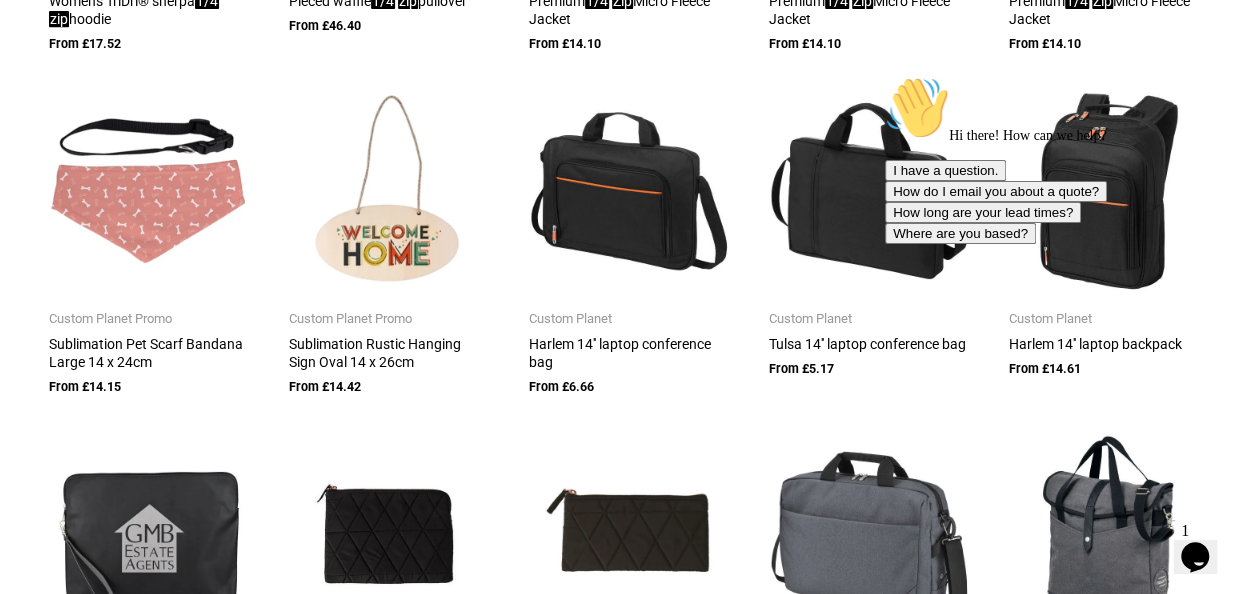 scroll, scrollTop: 0, scrollLeft: 0, axis: both 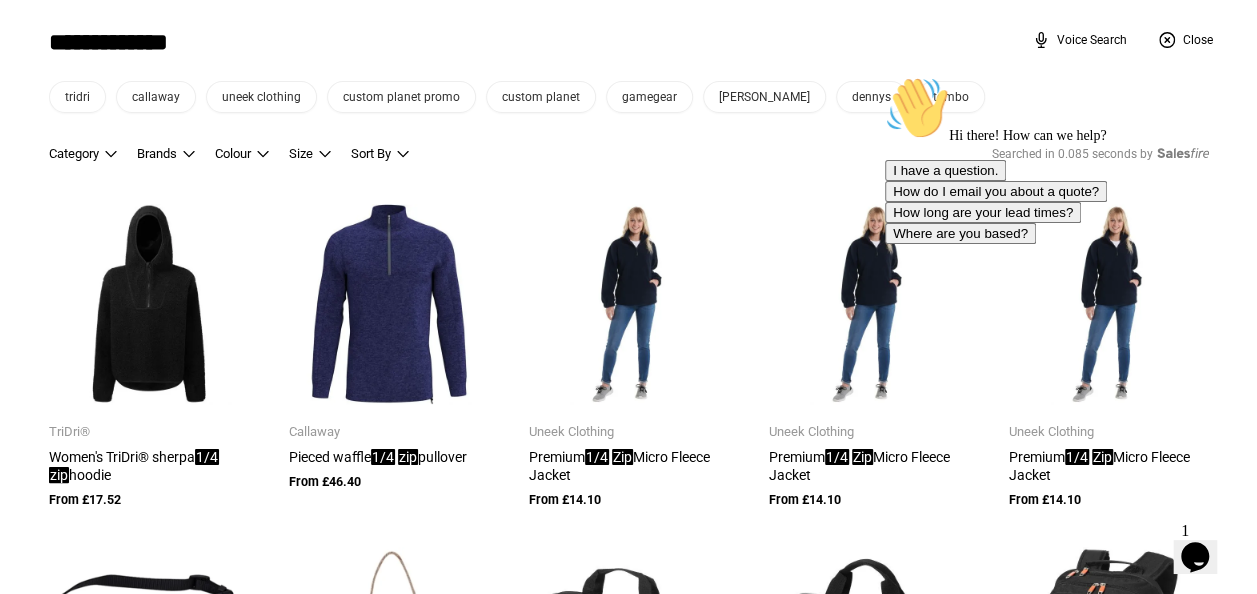 type on "**********" 